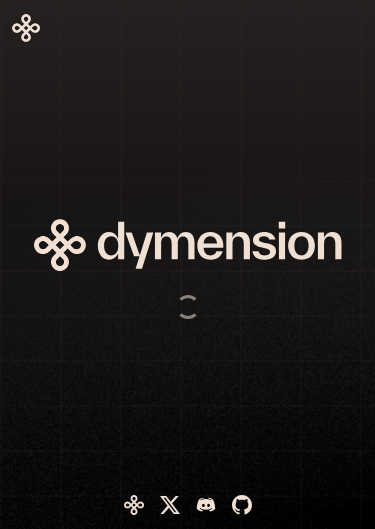scroll, scrollTop: 0, scrollLeft: 0, axis: both 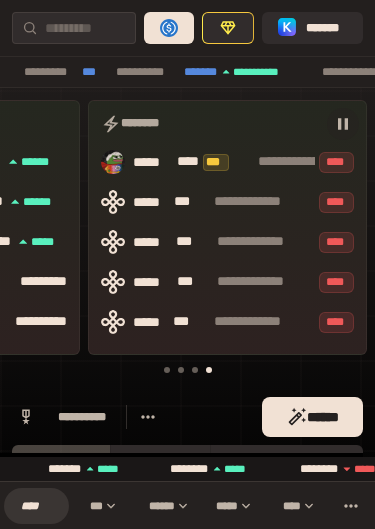 click on "*******" at bounding box center (326, 28) 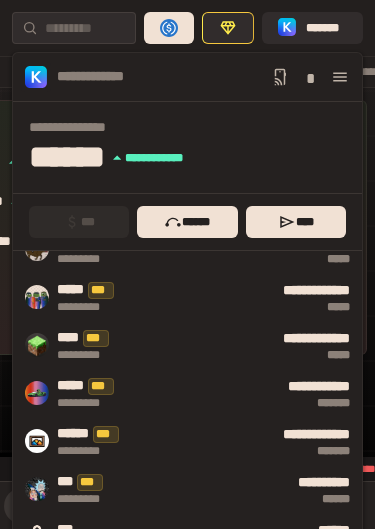 scroll, scrollTop: 84, scrollLeft: 0, axis: vertical 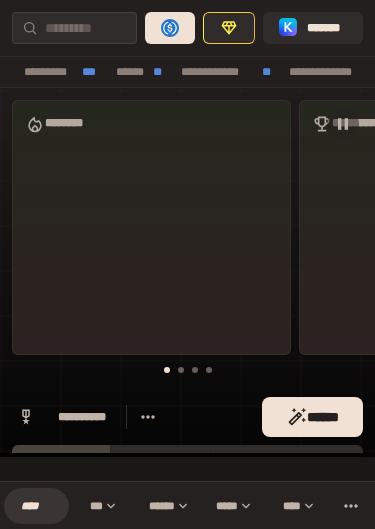 click on "*******" at bounding box center (327, 28) 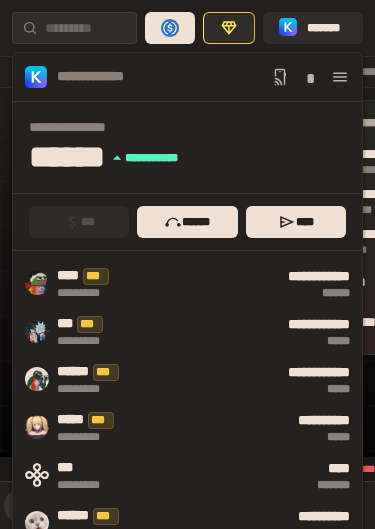 click 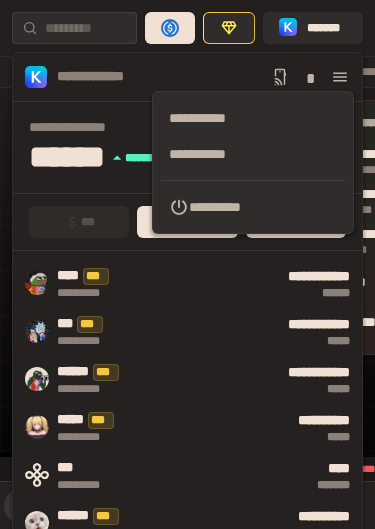 click on "**********" at bounding box center (253, 154) 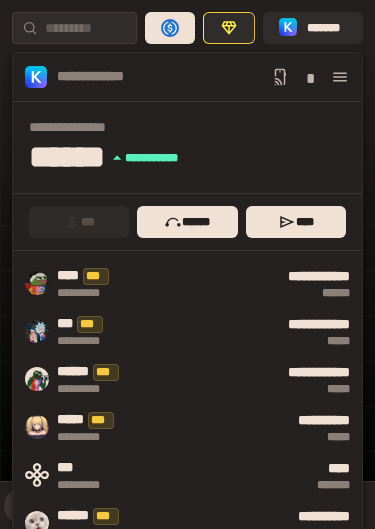 click on "*******" at bounding box center [327, 28] 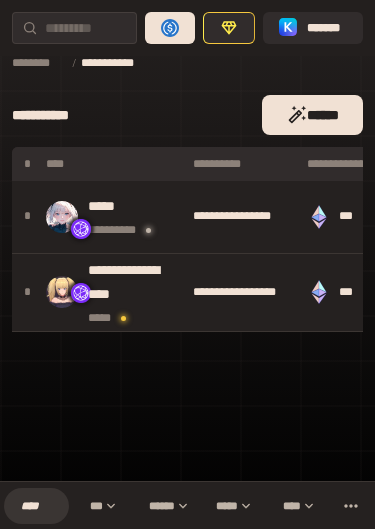 click on "[FIRST] [LAST]" at bounding box center [136, 216] 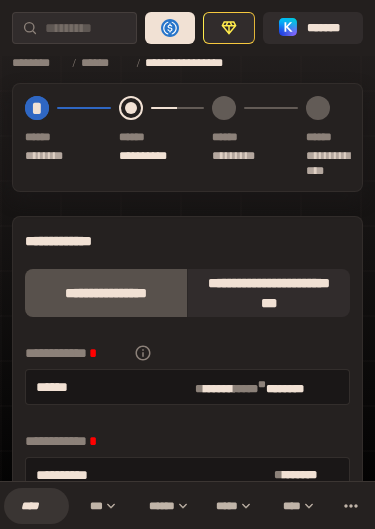 click on "*" at bounding box center [37, 108] 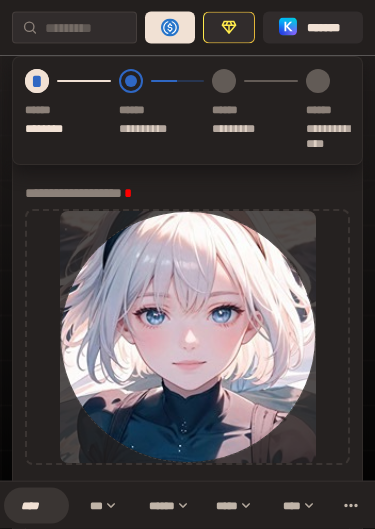 scroll, scrollTop: 92, scrollLeft: 0, axis: vertical 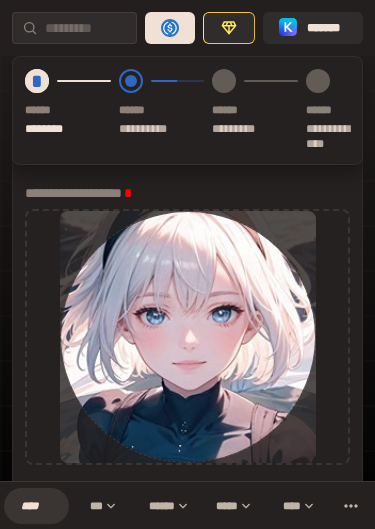 click at bounding box center (188, 337) 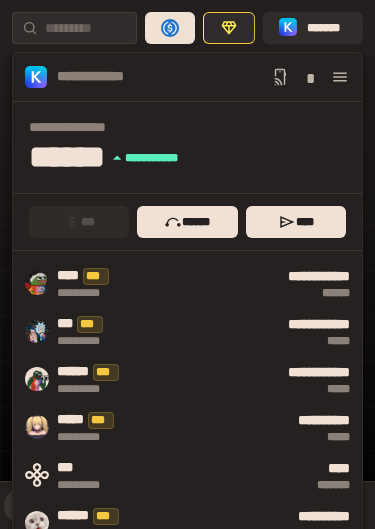 click on "*******" at bounding box center (327, 28) 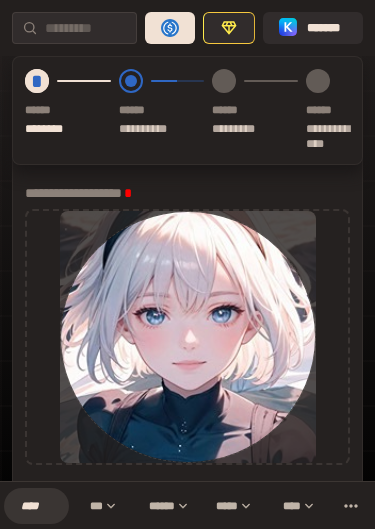 click on "*******" at bounding box center (327, 28) 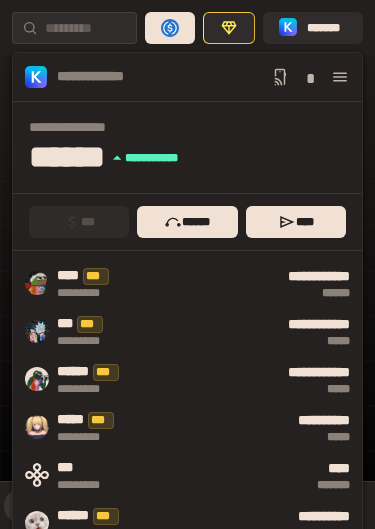 click 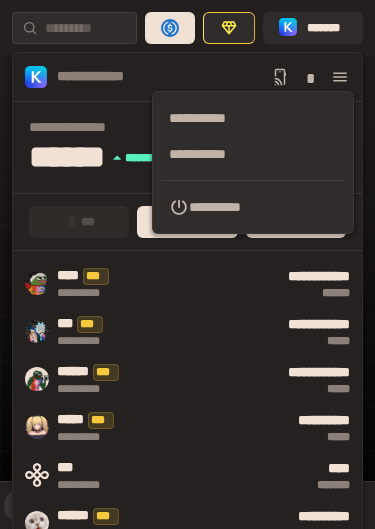 click on "**********" at bounding box center (253, 154) 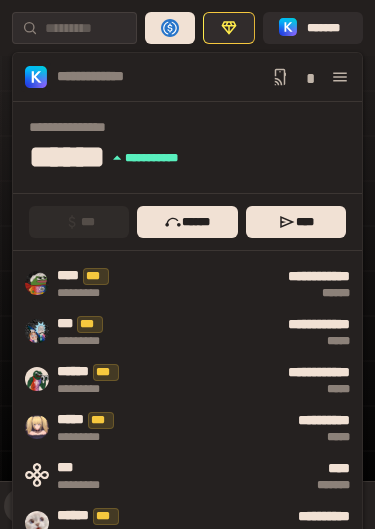 click on "*******" at bounding box center (327, 28) 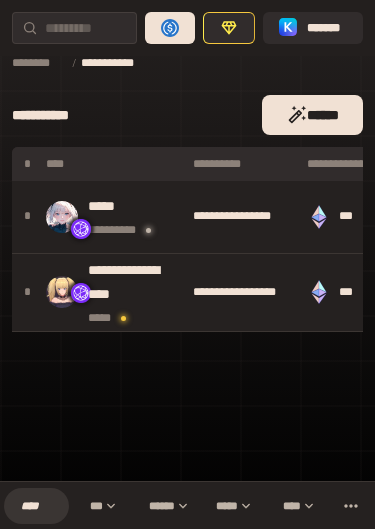 click on "**********" at bounding box center [136, 282] 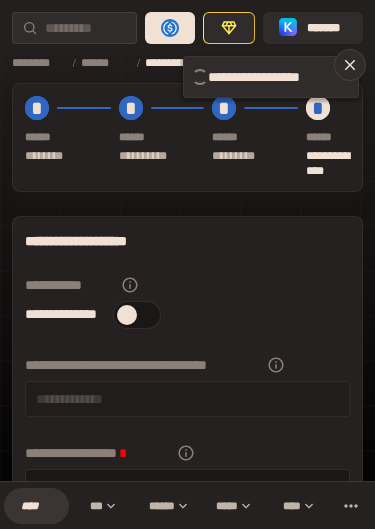 click on "[NUMBER] [STREET] [CITY]" at bounding box center [72, 137] 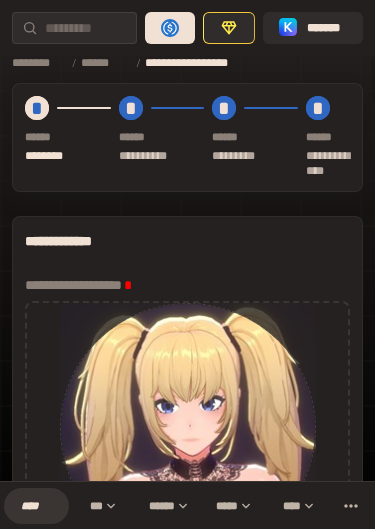 click at bounding box center (188, 429) 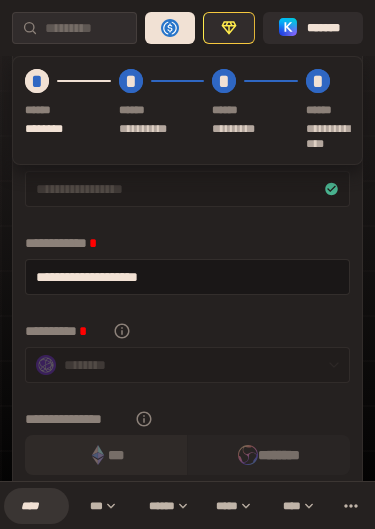 click on "**********" at bounding box center [187, 277] 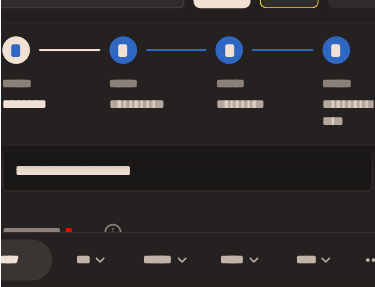 scroll, scrollTop: 617, scrollLeft: 0, axis: vertical 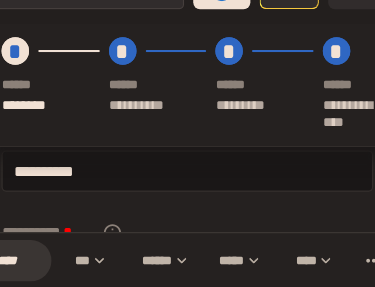 type on "**********" 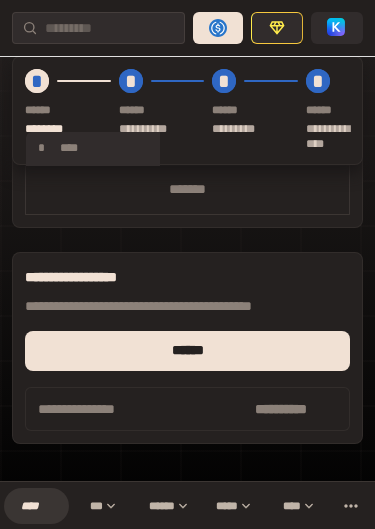 scroll, scrollTop: 1703, scrollLeft: 0, axis: vertical 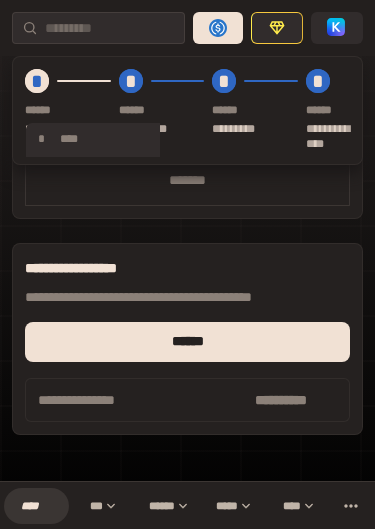 click on "******" at bounding box center (187, 342) 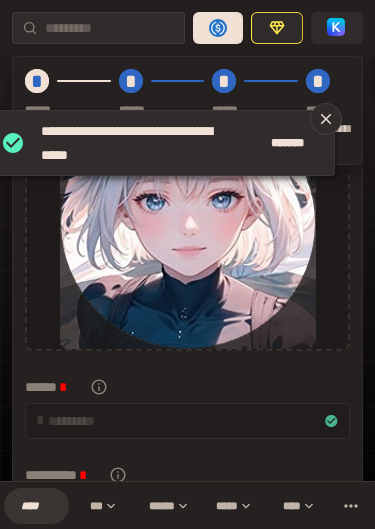 scroll, scrollTop: 205, scrollLeft: 0, axis: vertical 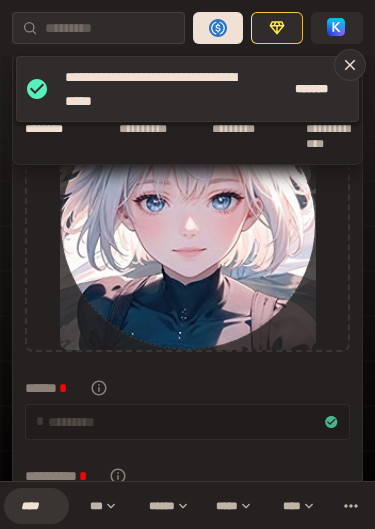 click 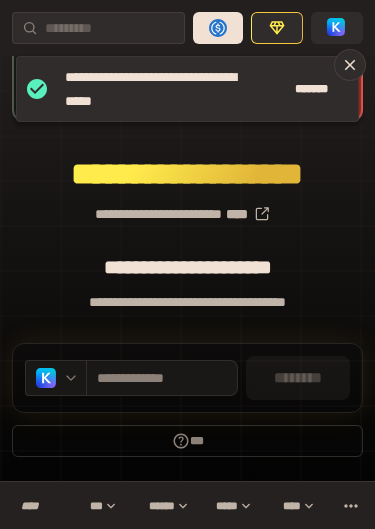 click 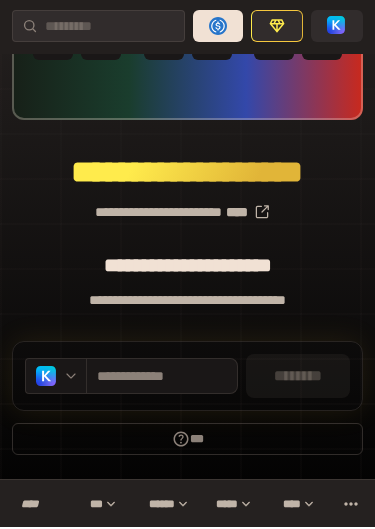 scroll, scrollTop: 0, scrollLeft: 0, axis: both 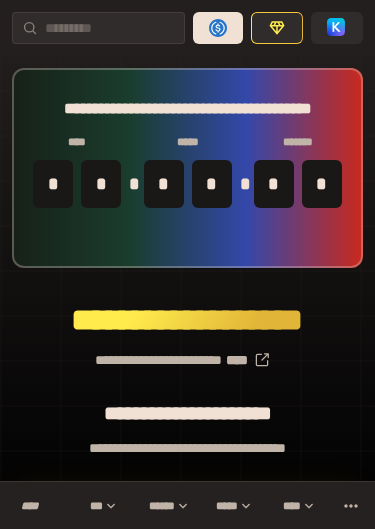 click 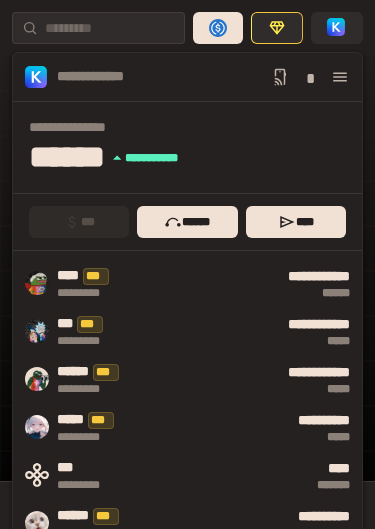 click 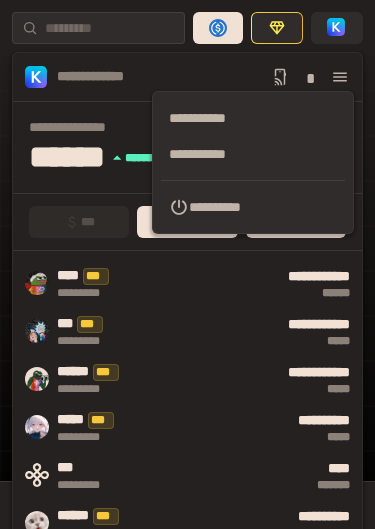 click on "**********" at bounding box center [253, 154] 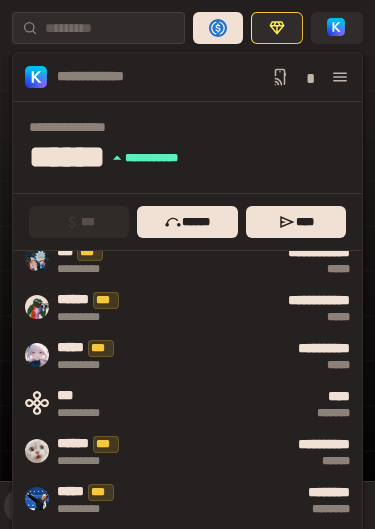 scroll, scrollTop: 52, scrollLeft: 0, axis: vertical 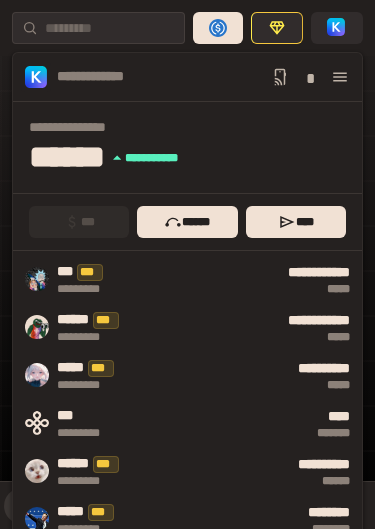 click on "*****" at bounding box center [258, 337] 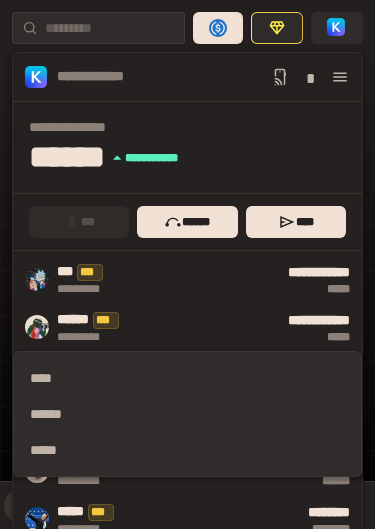 click on "*****" at bounding box center (187, 450) 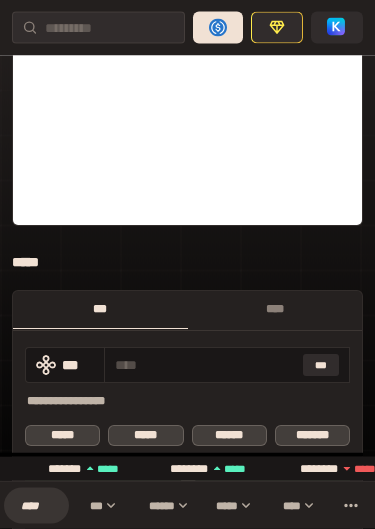 click on "****" at bounding box center [275, 311] 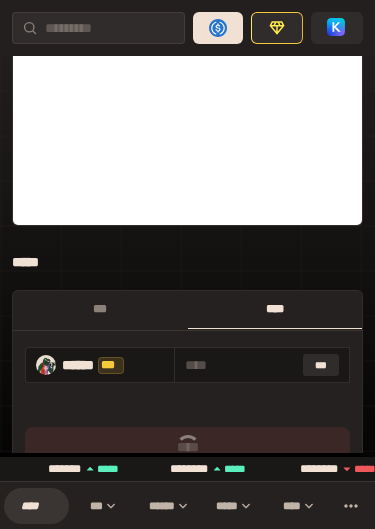 click on "***" at bounding box center (321, 365) 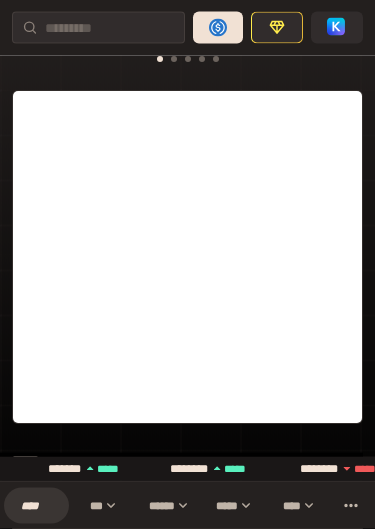 scroll, scrollTop: 237, scrollLeft: 0, axis: vertical 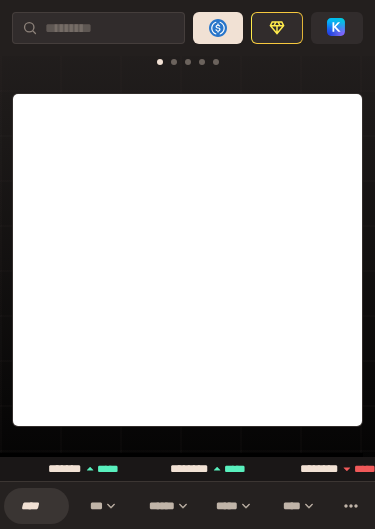click on "****" at bounding box center (36, 506) 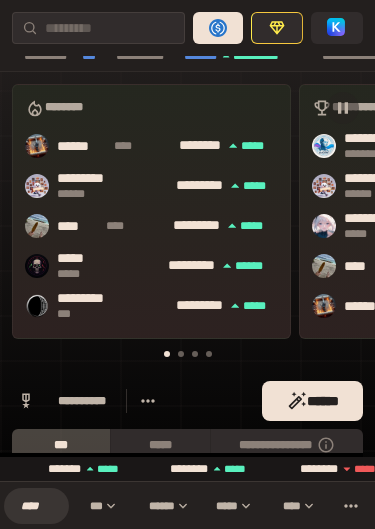 scroll, scrollTop: 17, scrollLeft: 0, axis: vertical 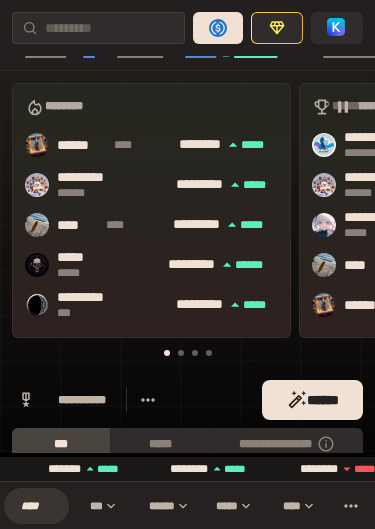 click at bounding box center [337, 28] 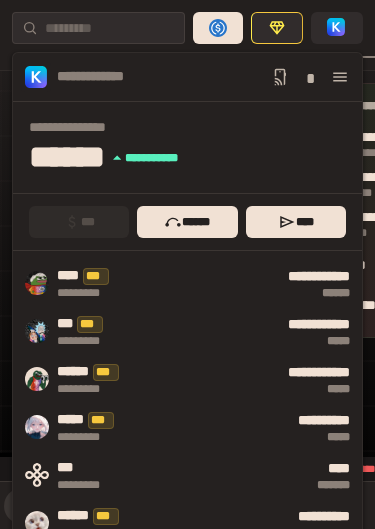 click 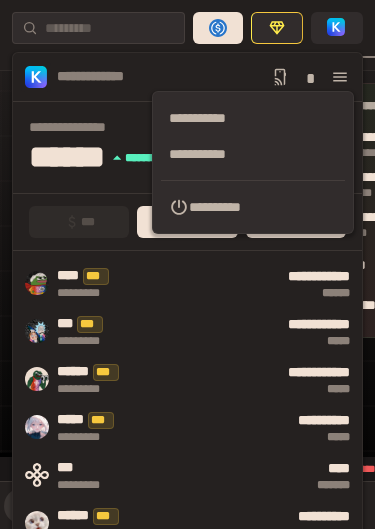 click on "**********" at bounding box center (253, 154) 